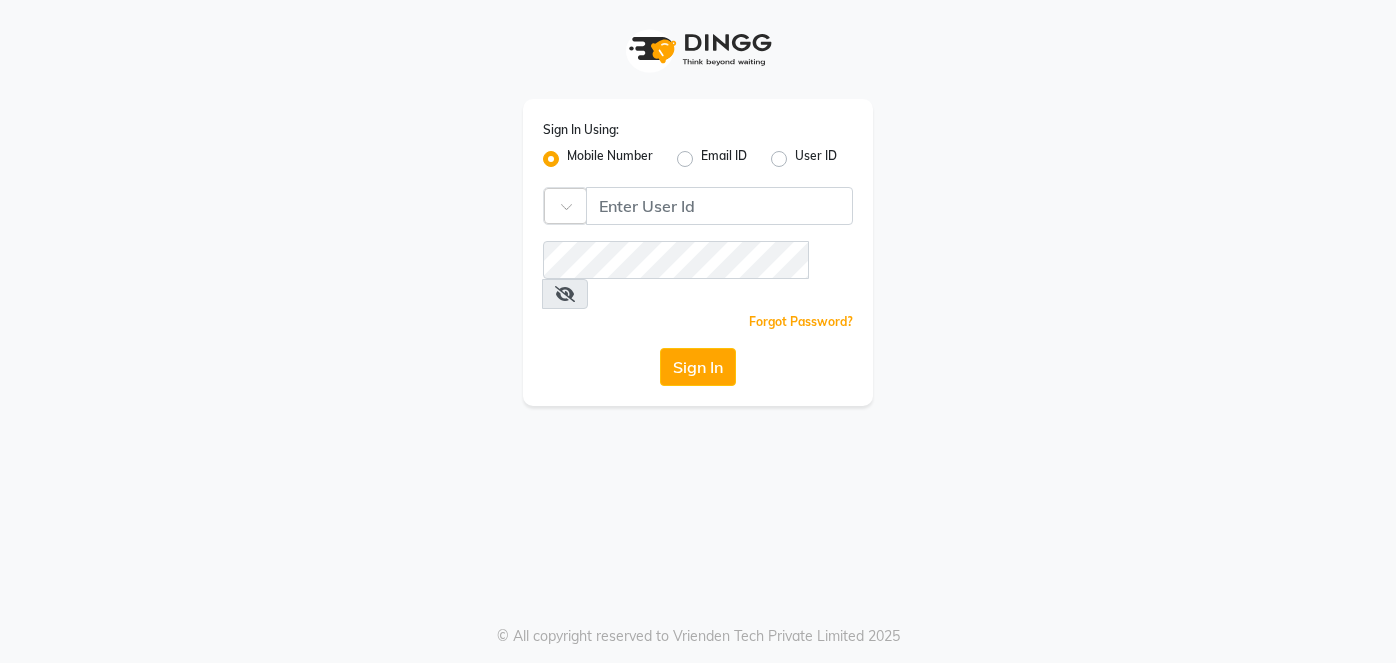 scroll, scrollTop: 0, scrollLeft: 0, axis: both 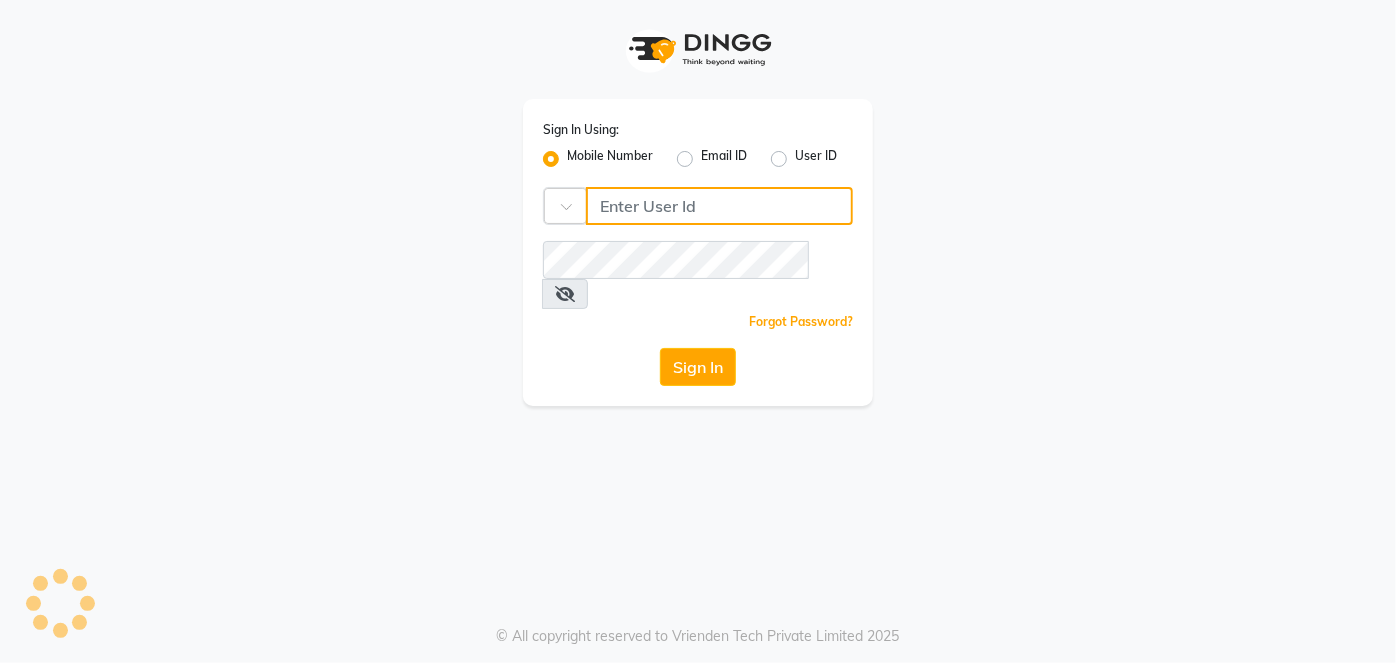 click 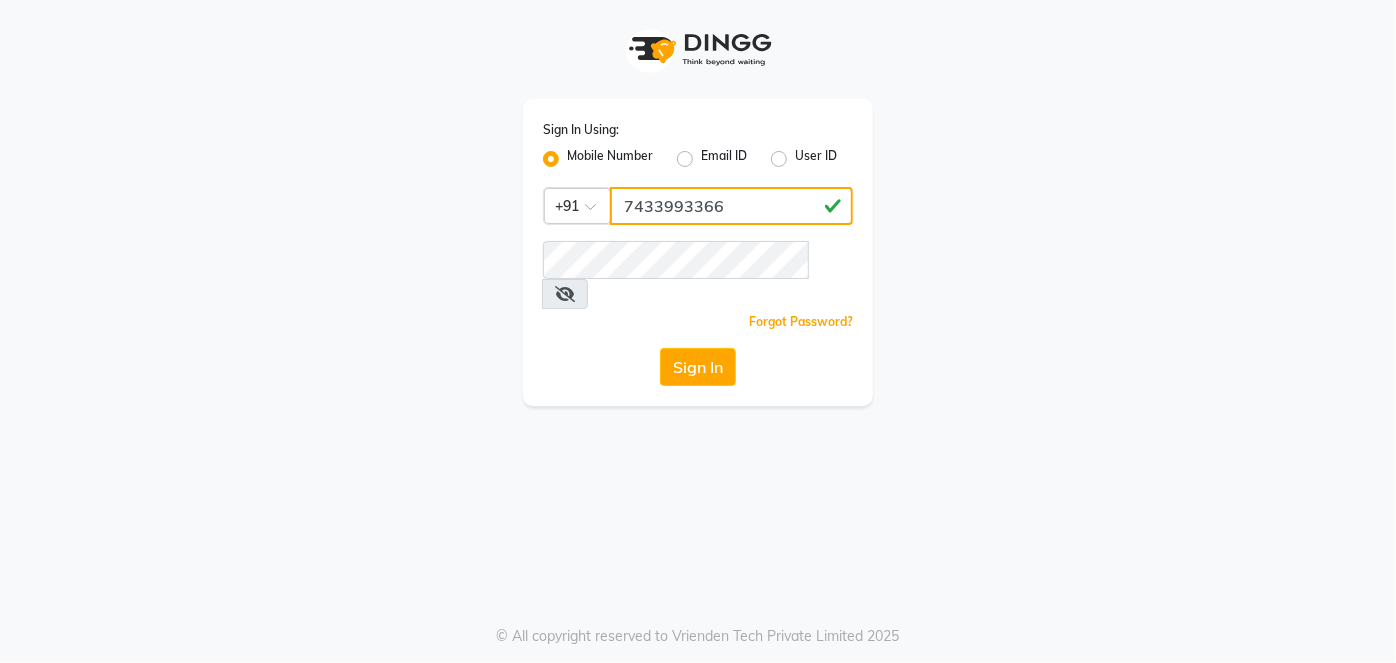 type on "7433993366" 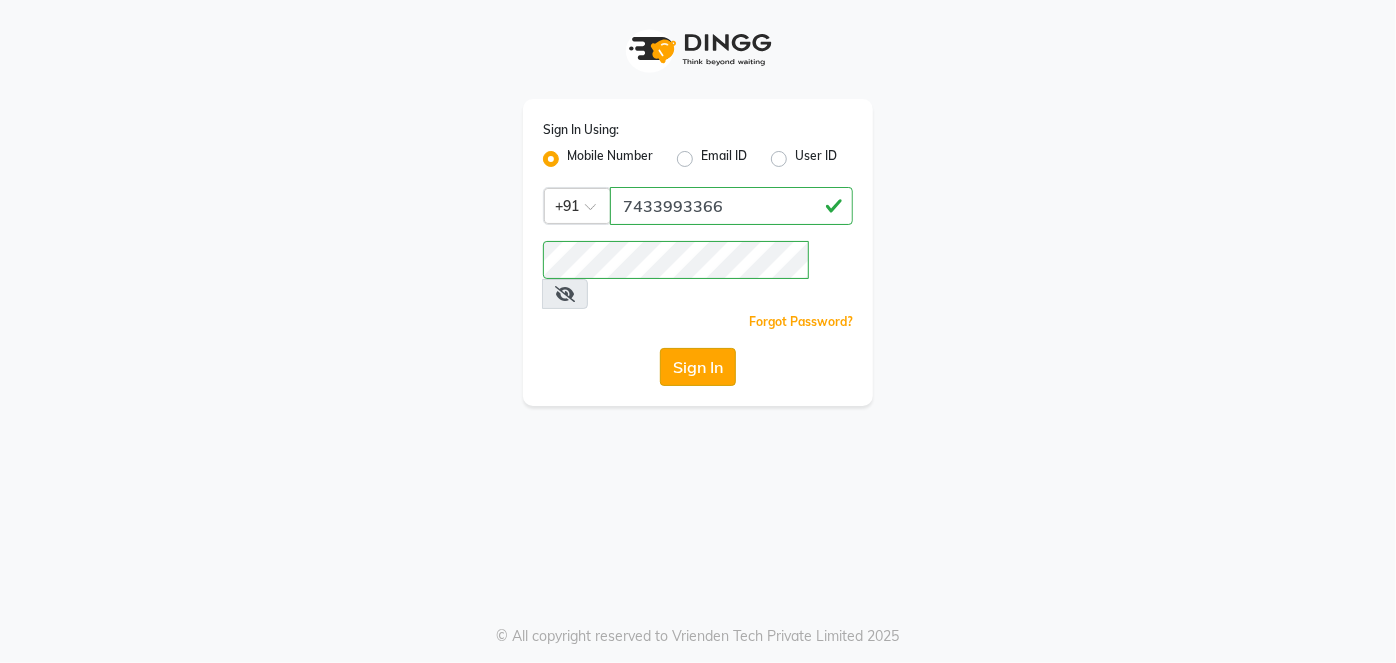 click on "Sign In" 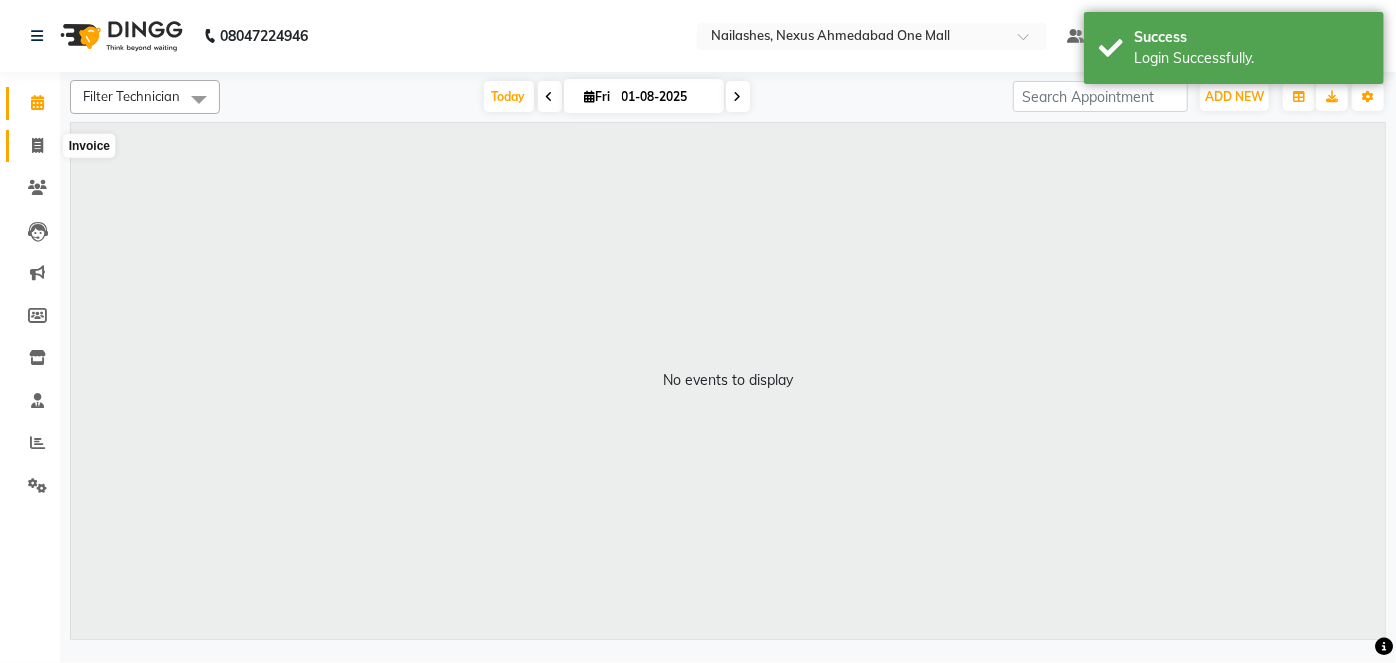 click 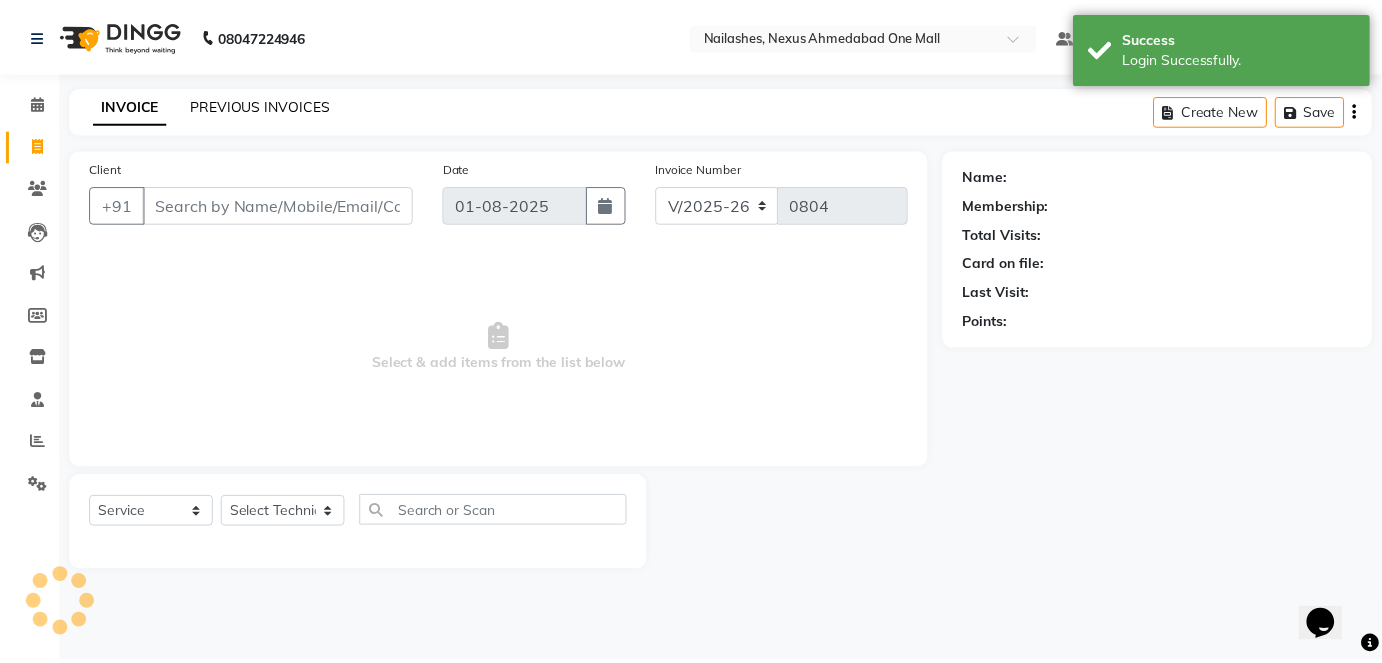 scroll, scrollTop: 0, scrollLeft: 0, axis: both 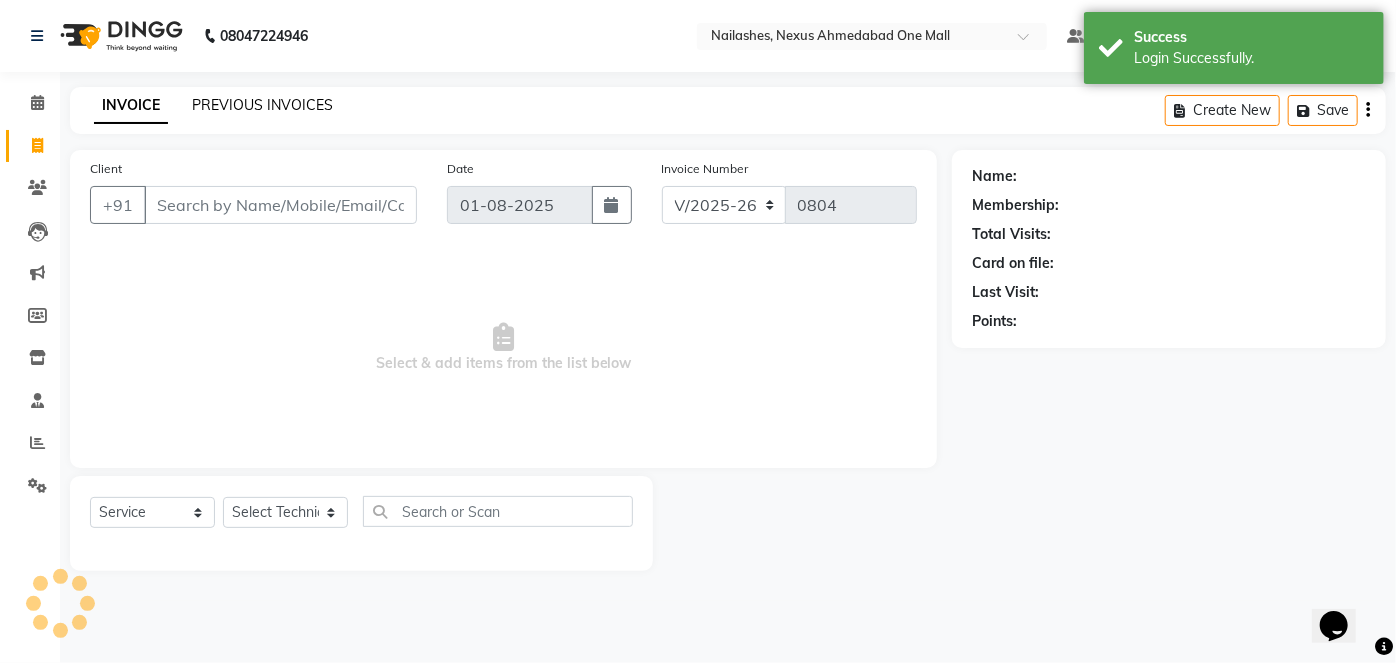 click on "PREVIOUS INVOICES" 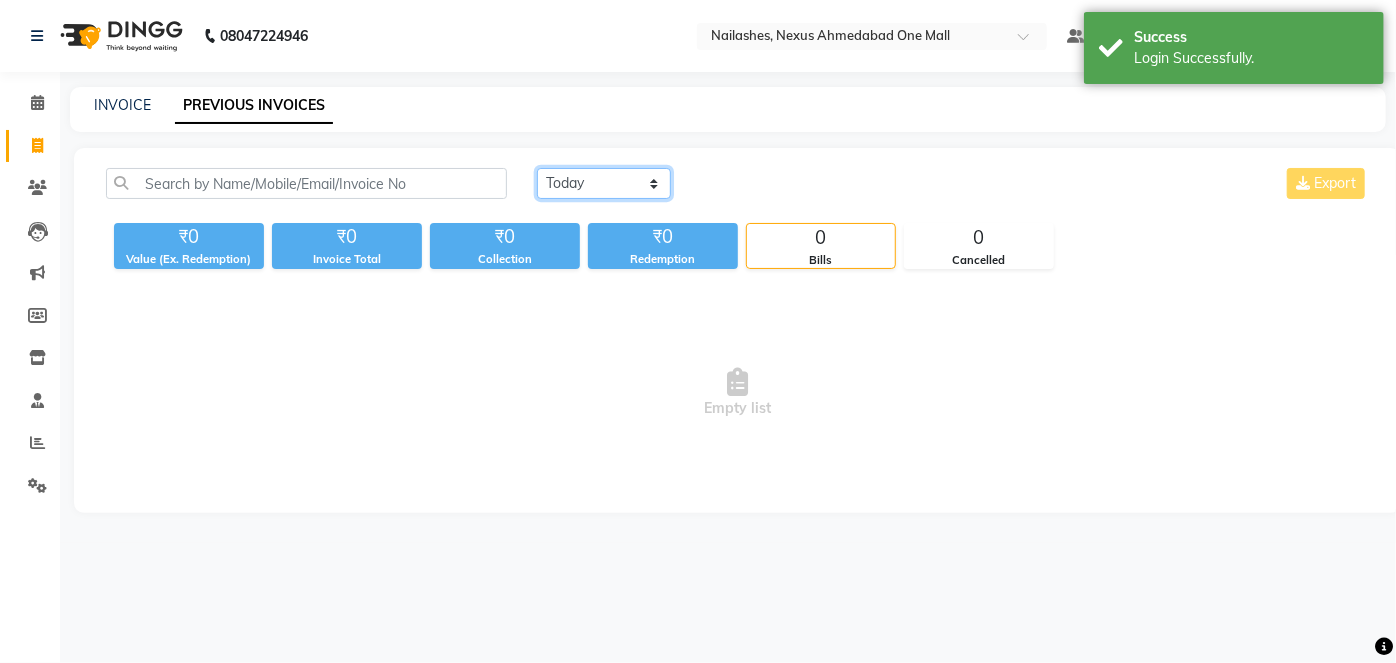 drag, startPoint x: 564, startPoint y: 177, endPoint x: 573, endPoint y: 238, distance: 61.66036 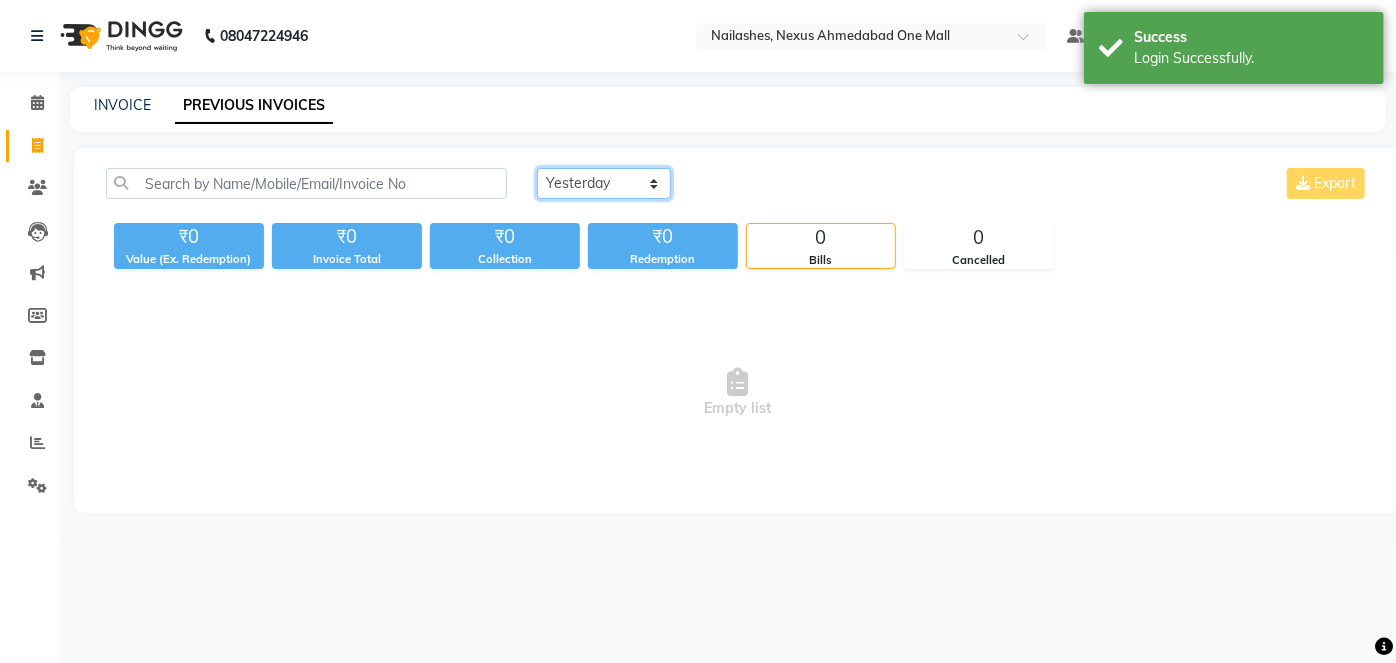 click on "Today Yesterday Custom Range" 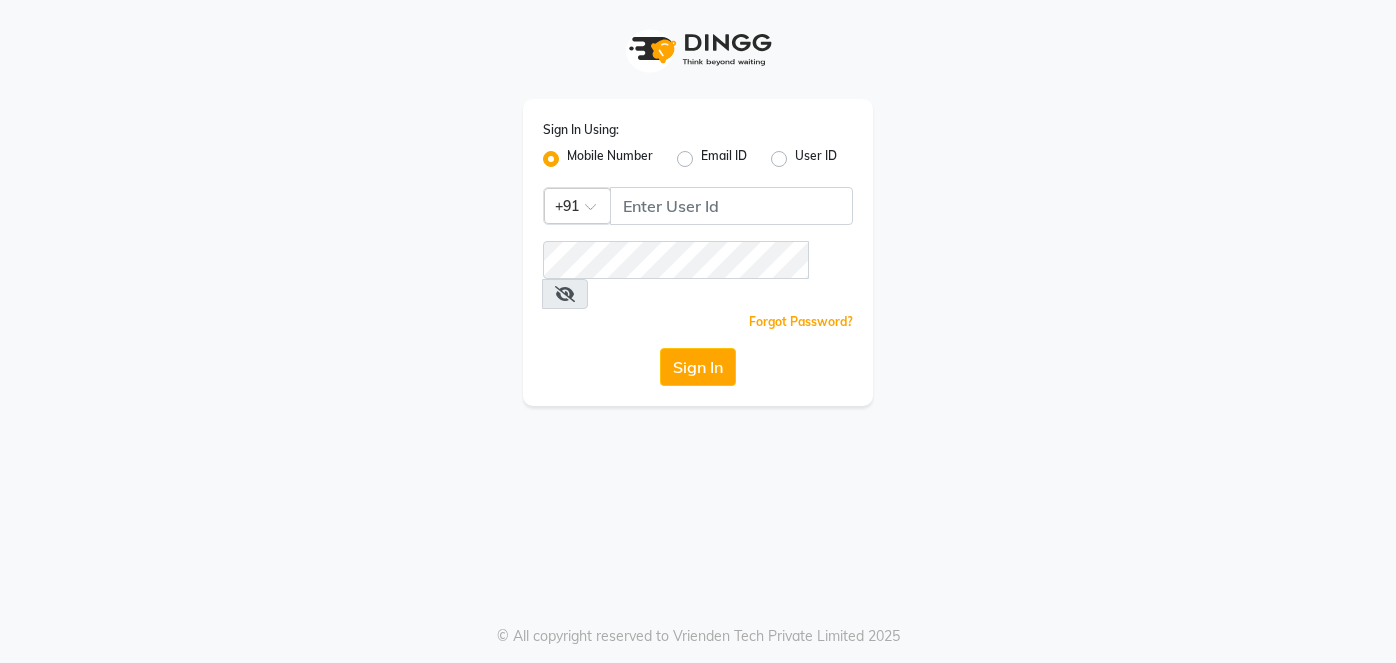 scroll, scrollTop: 0, scrollLeft: 0, axis: both 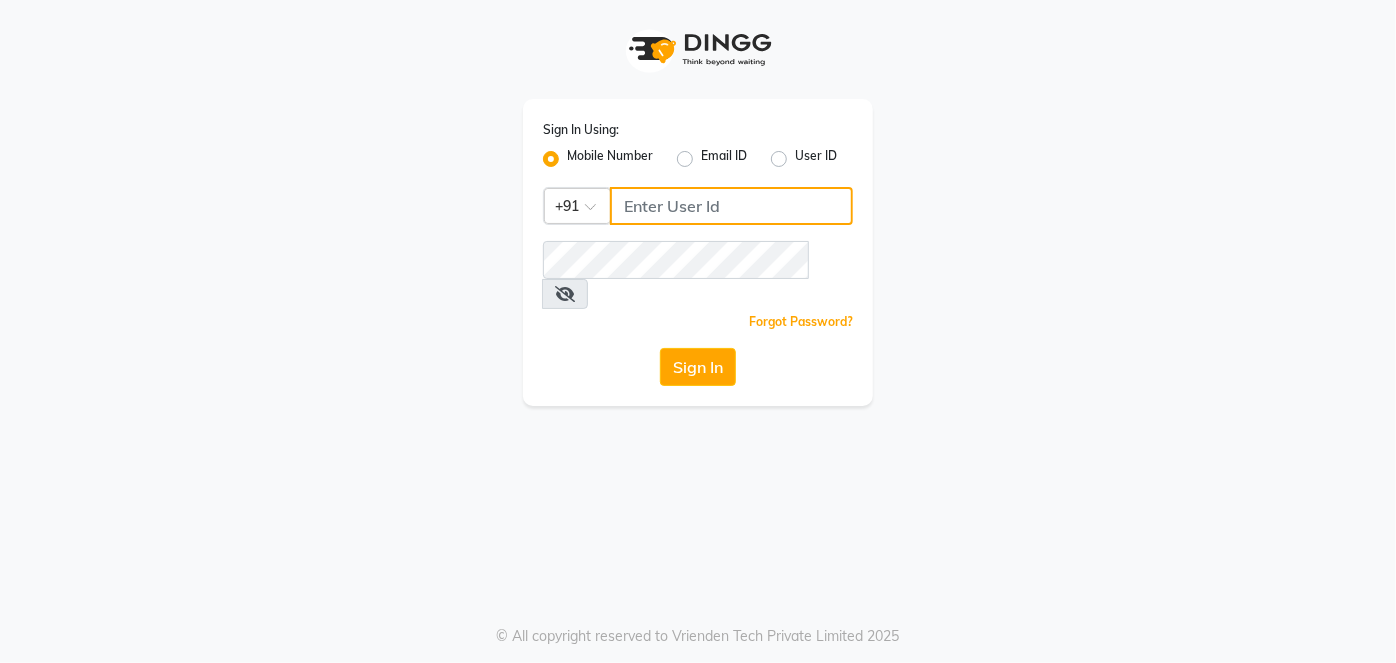 click 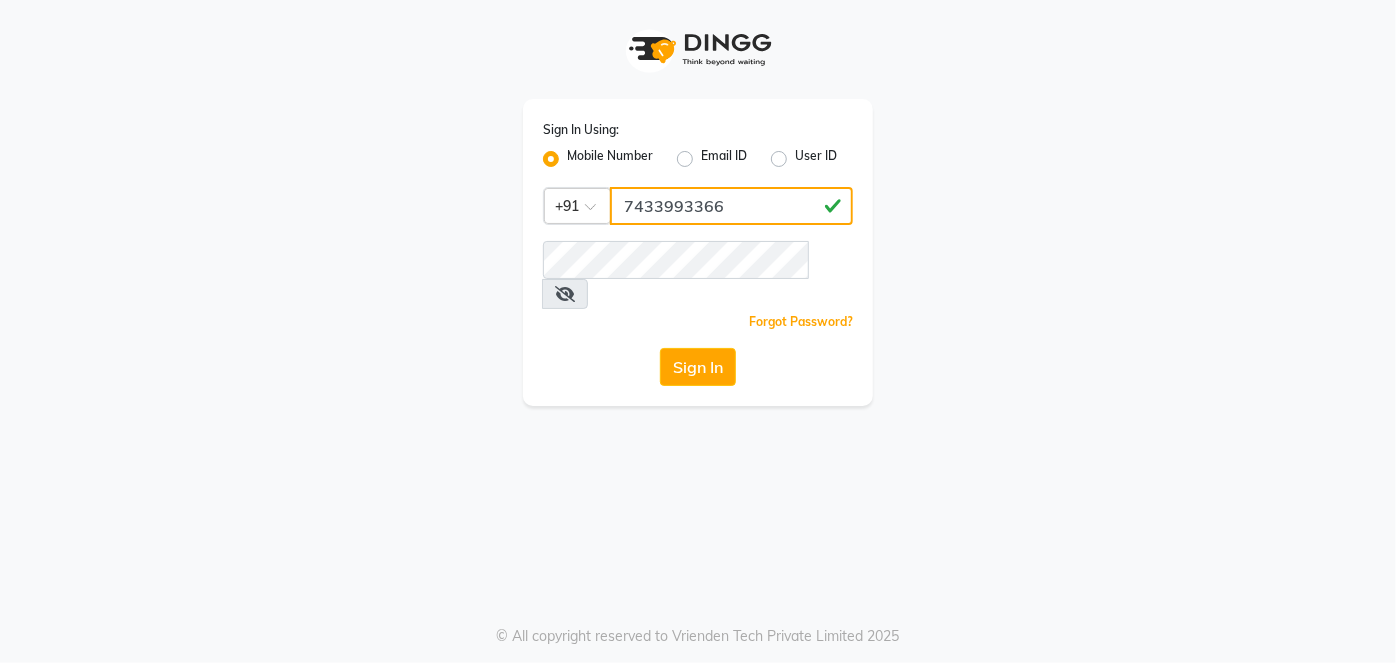 type on "7433993366" 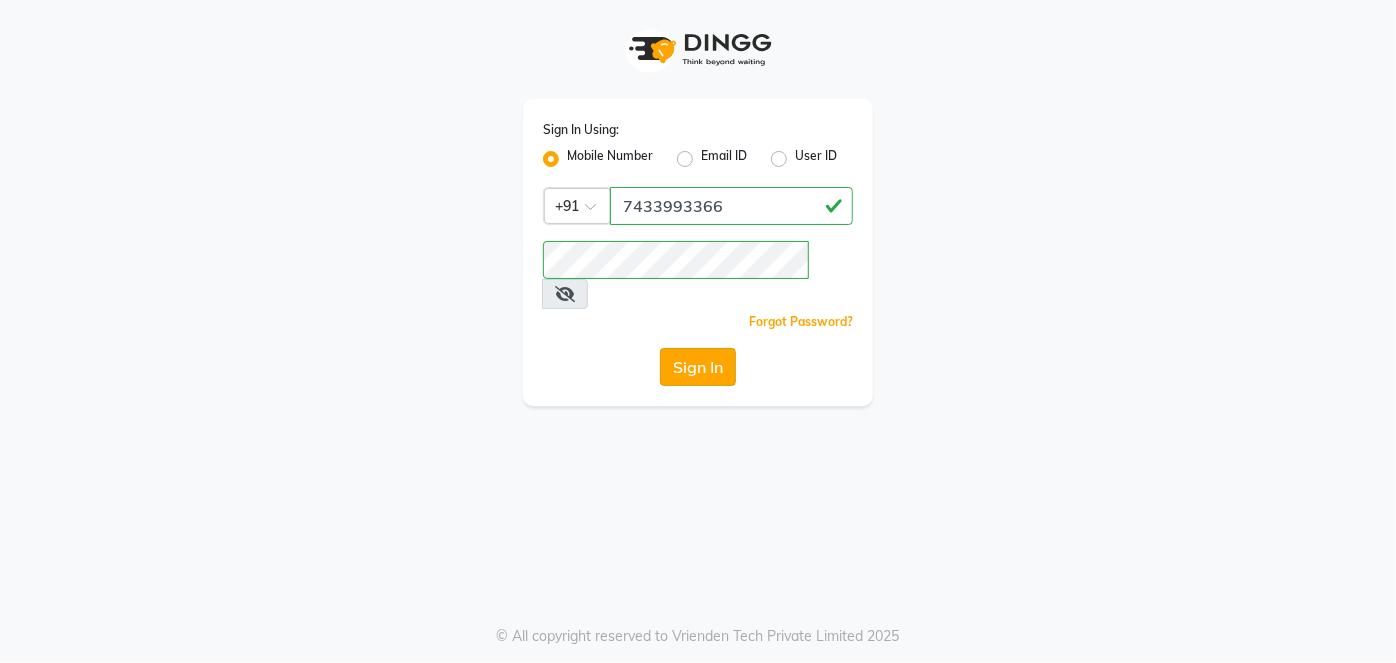 click on "Sign In" 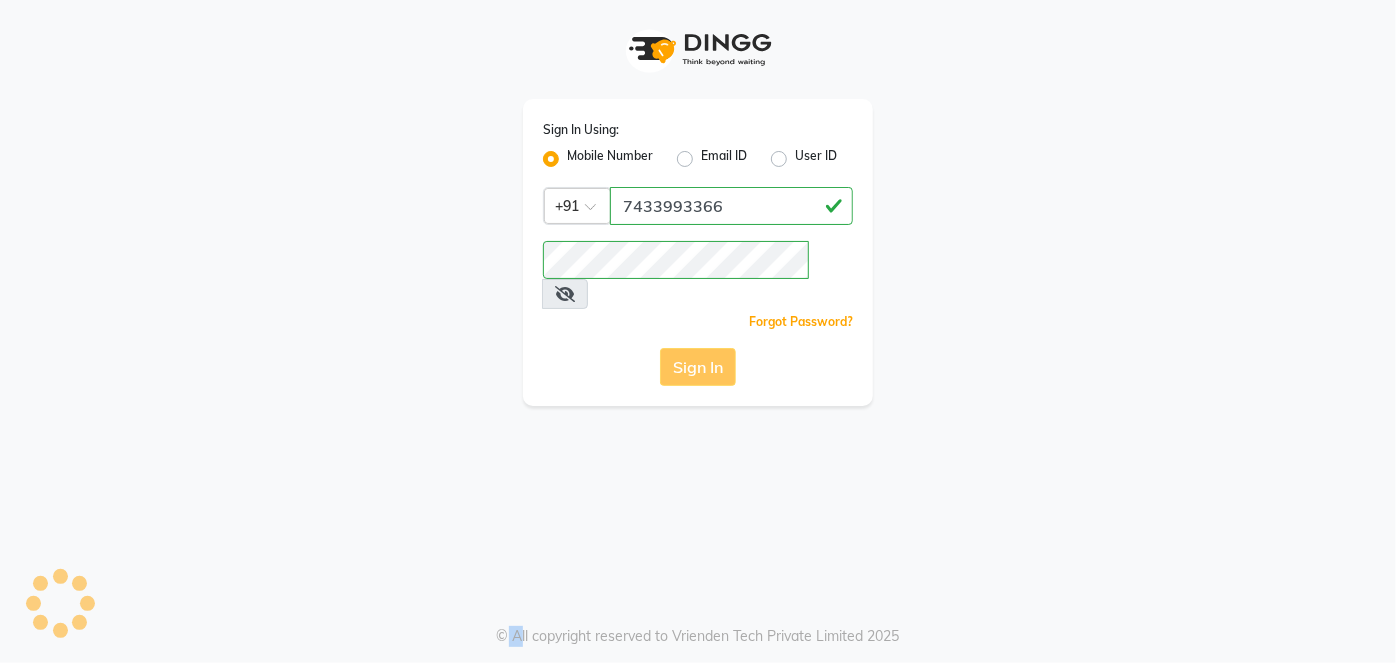 click on "Sign In" 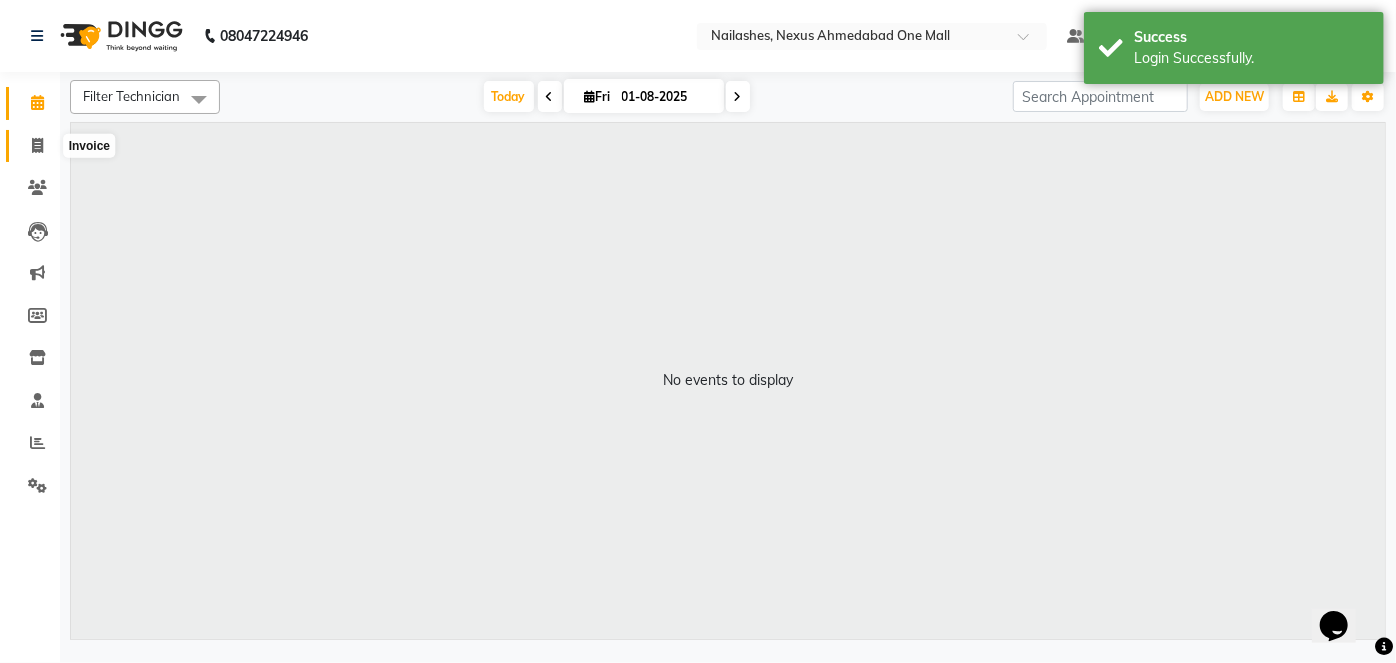 scroll, scrollTop: 0, scrollLeft: 0, axis: both 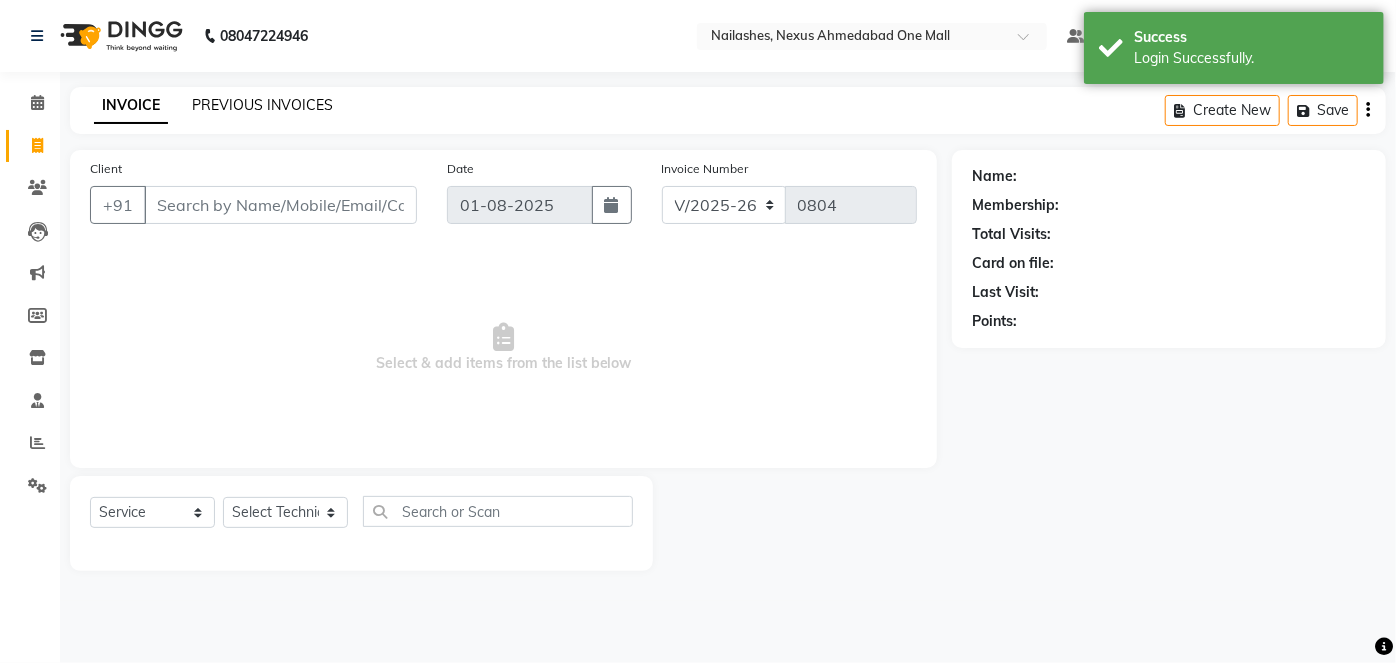 click on "PREVIOUS INVOICES" 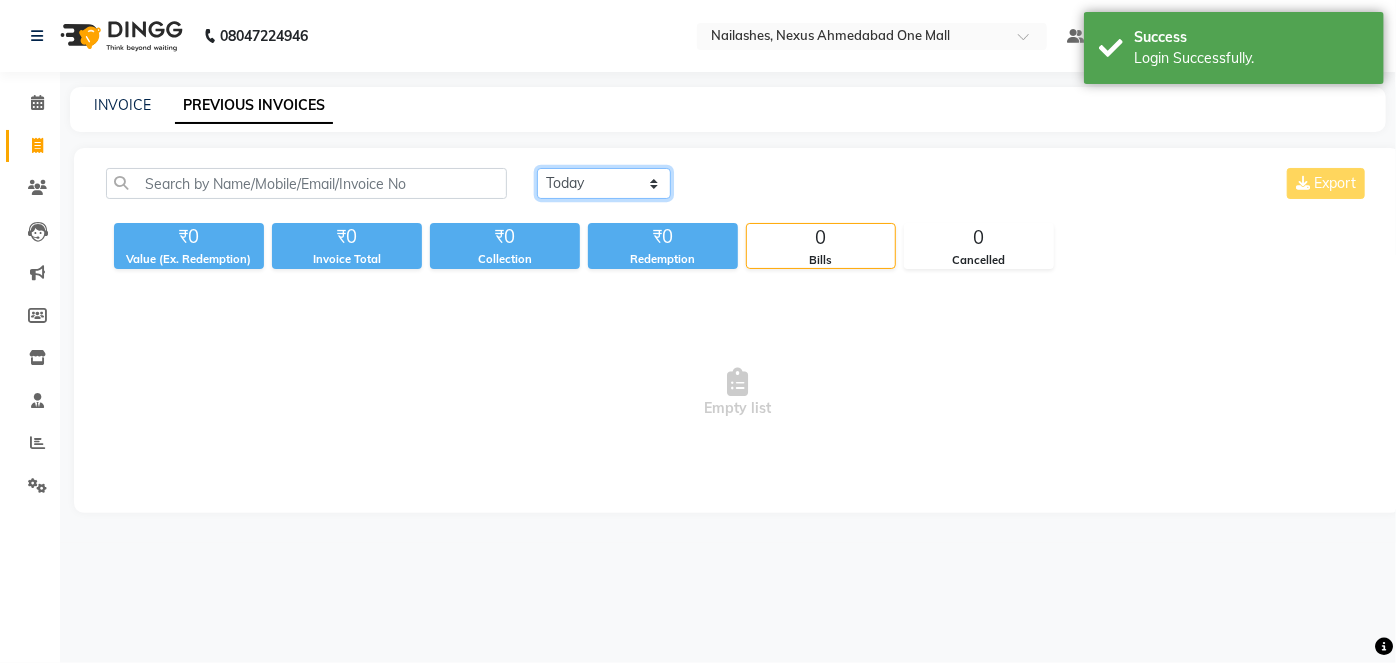 click on "Today Yesterday Custom Range" 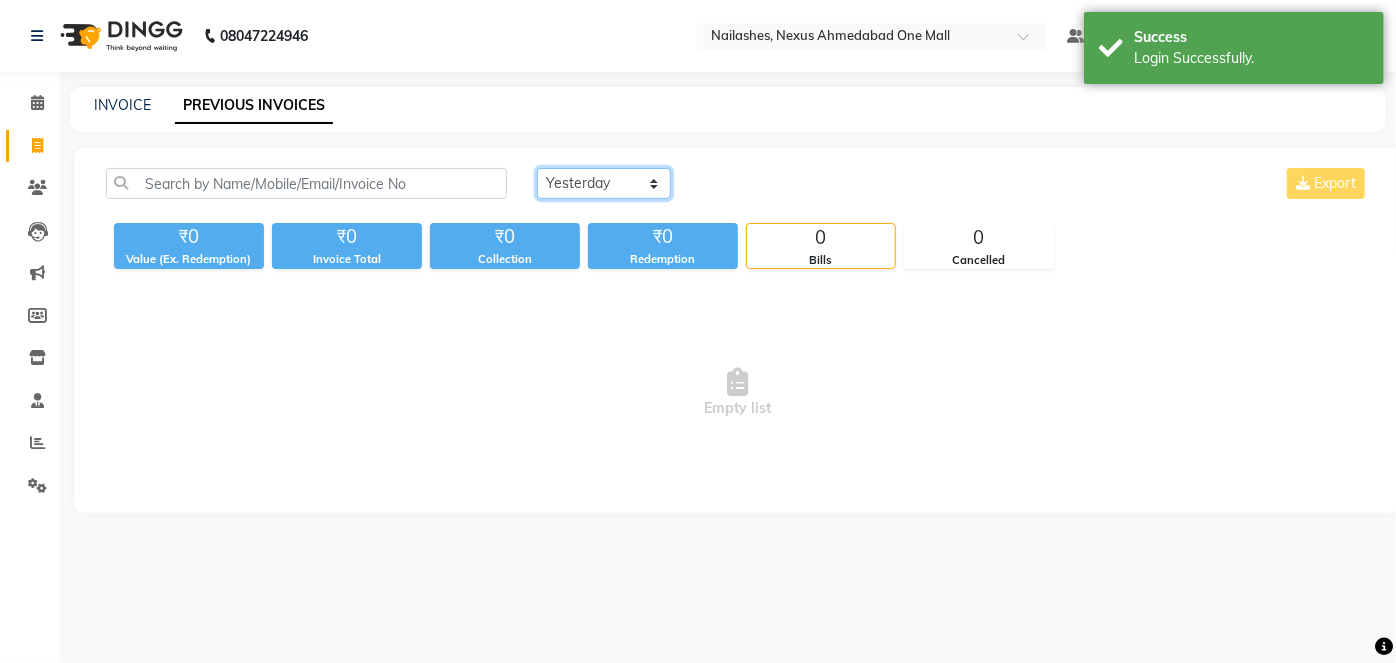 click on "Today Yesterday Custom Range" 